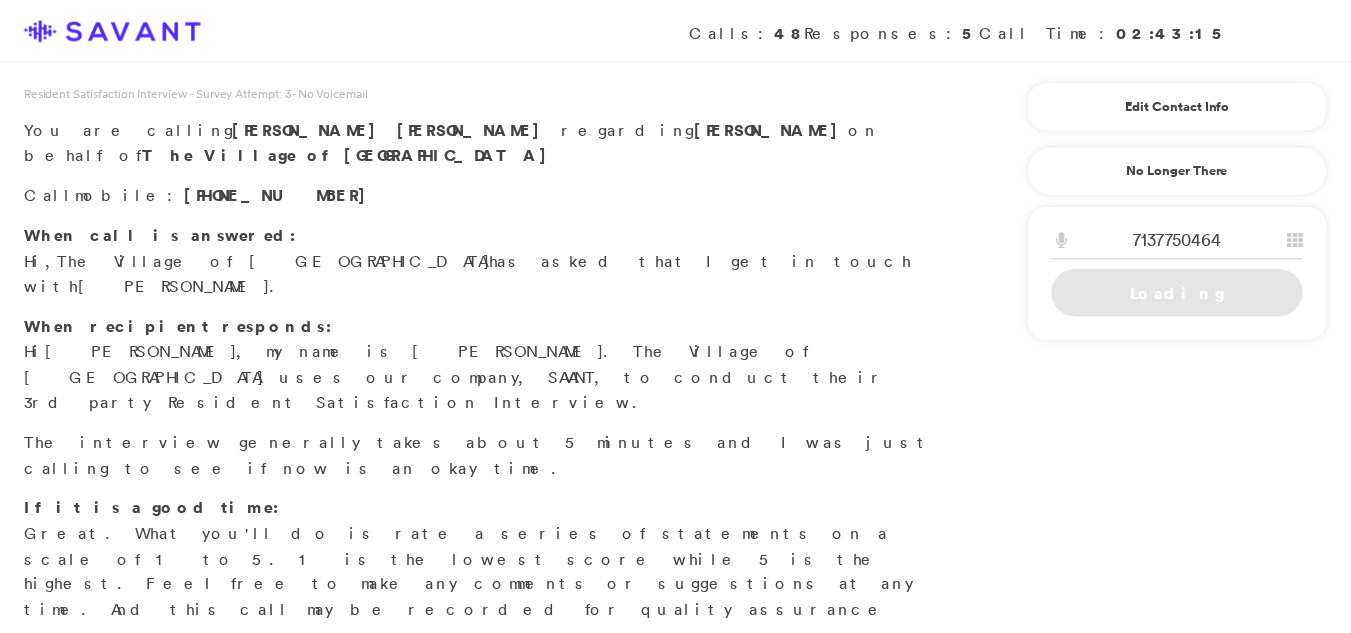 scroll, scrollTop: 0, scrollLeft: 0, axis: both 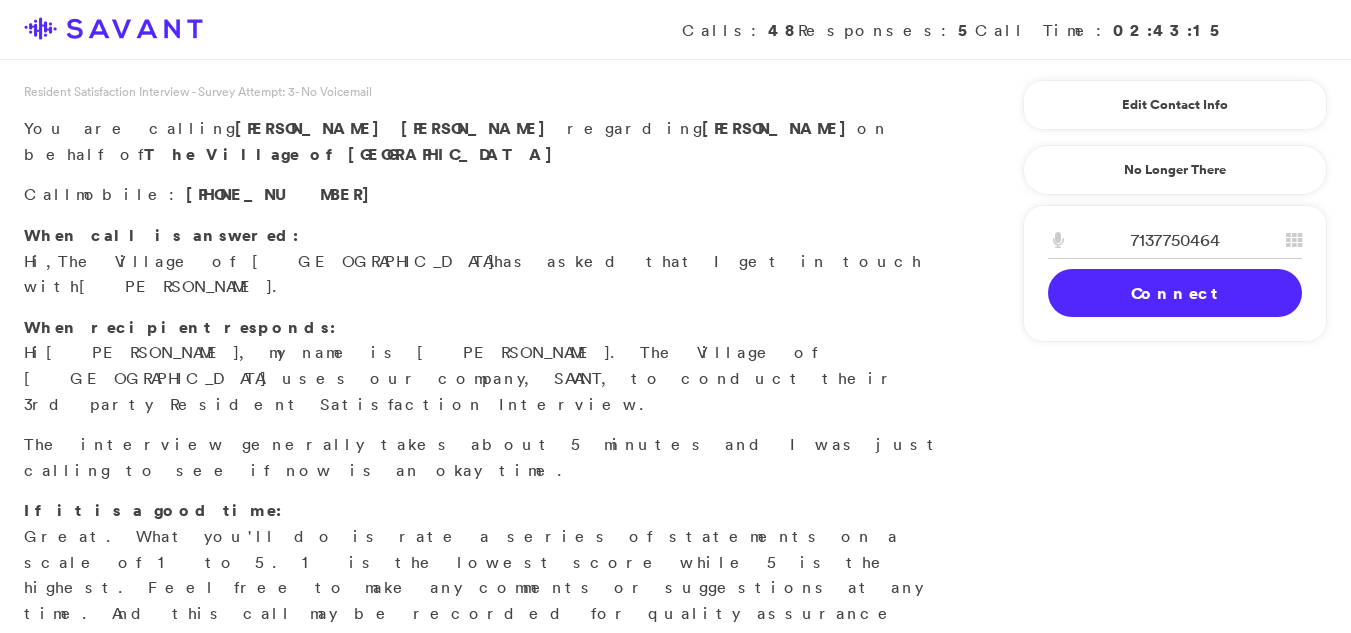click on "Connect" at bounding box center (1175, 293) 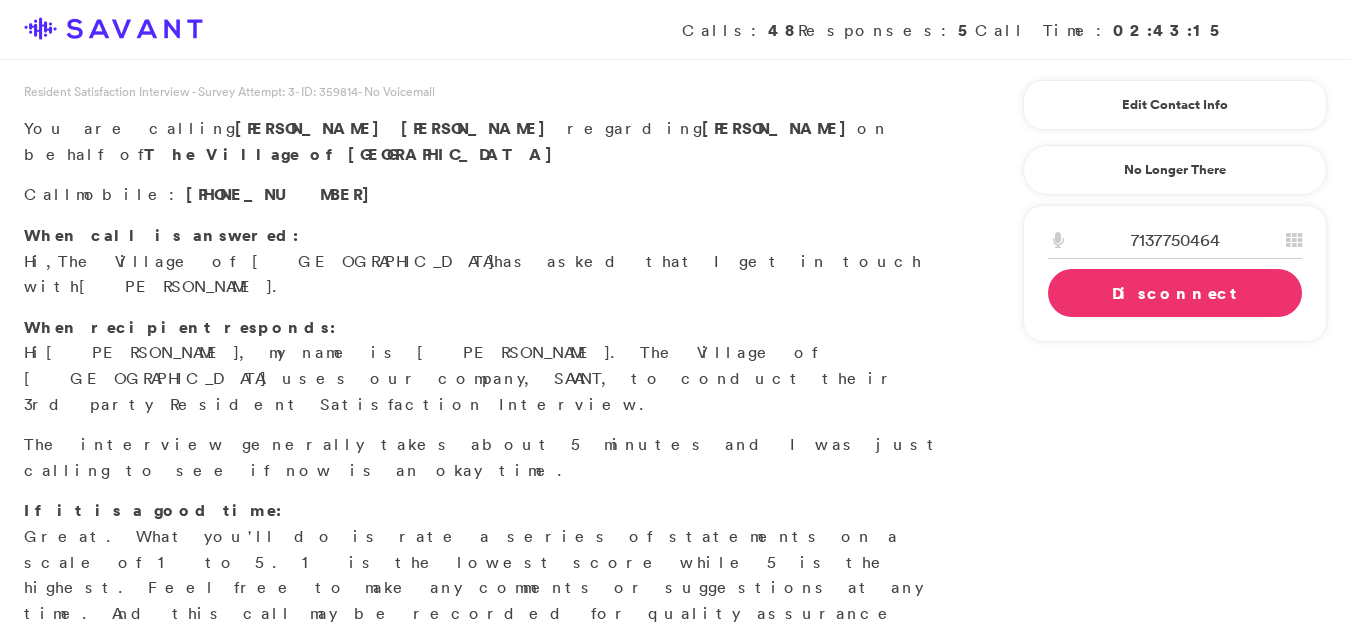 click on "Start Survey" at bounding box center (139, 695) 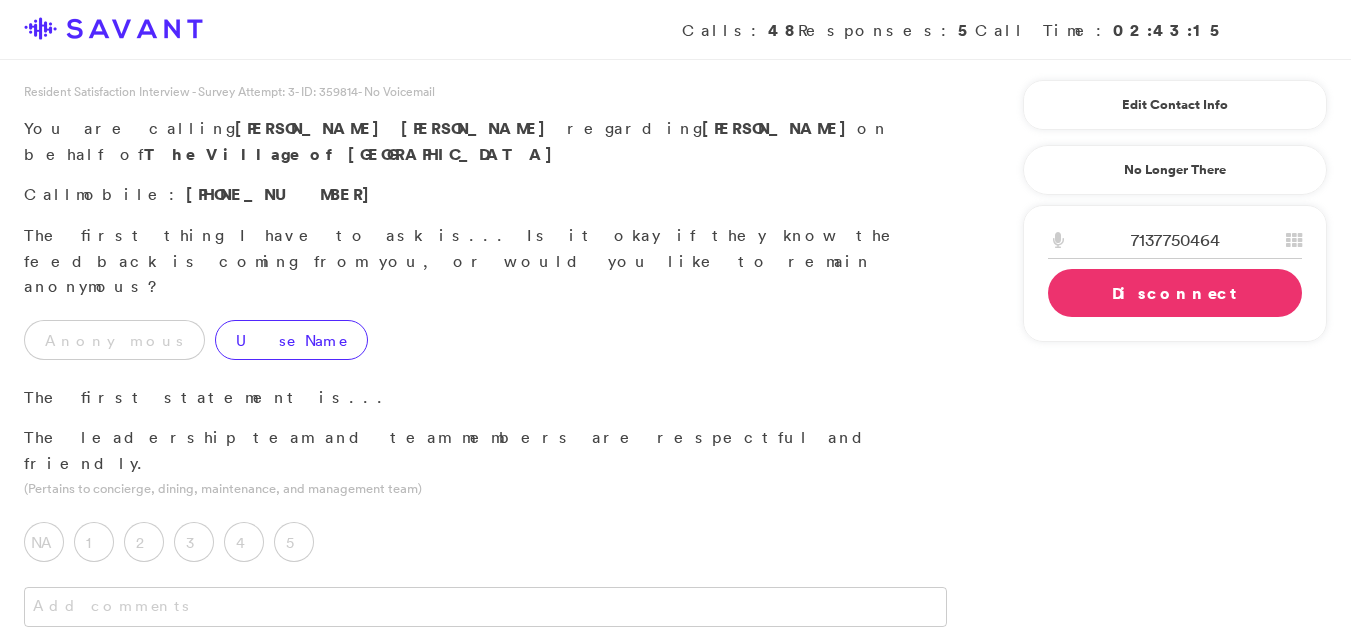 click on "Use Name" at bounding box center (291, 340) 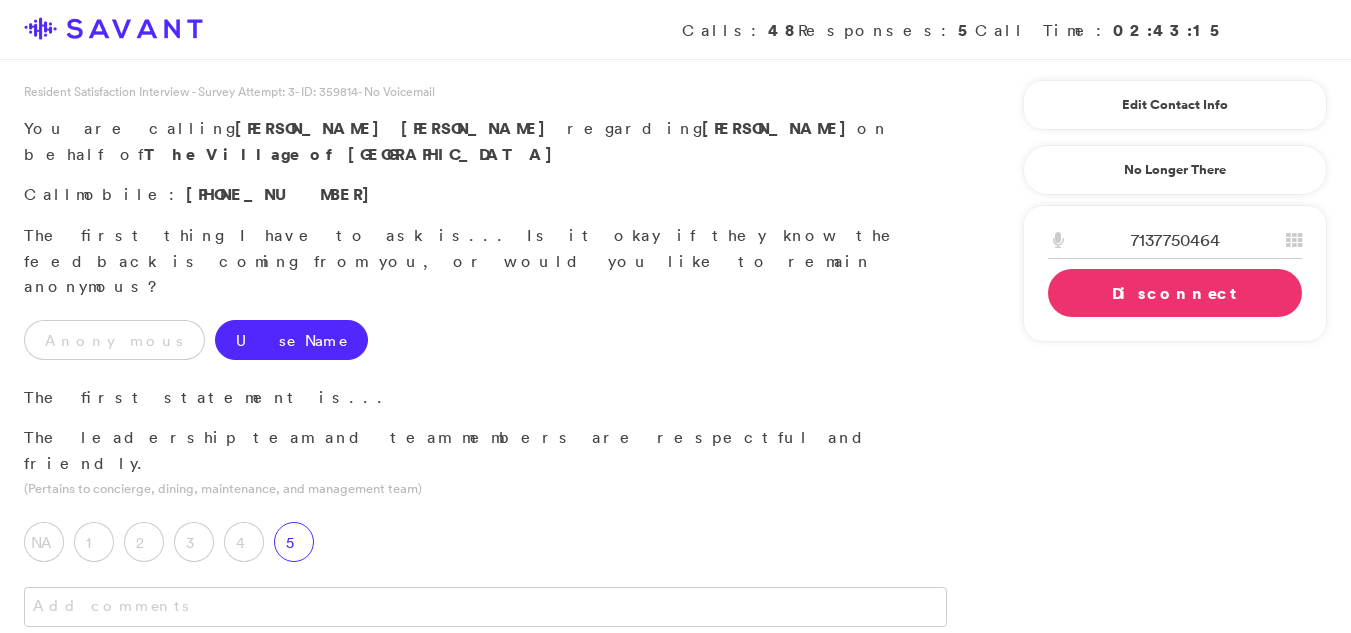 click on "5" at bounding box center [294, 542] 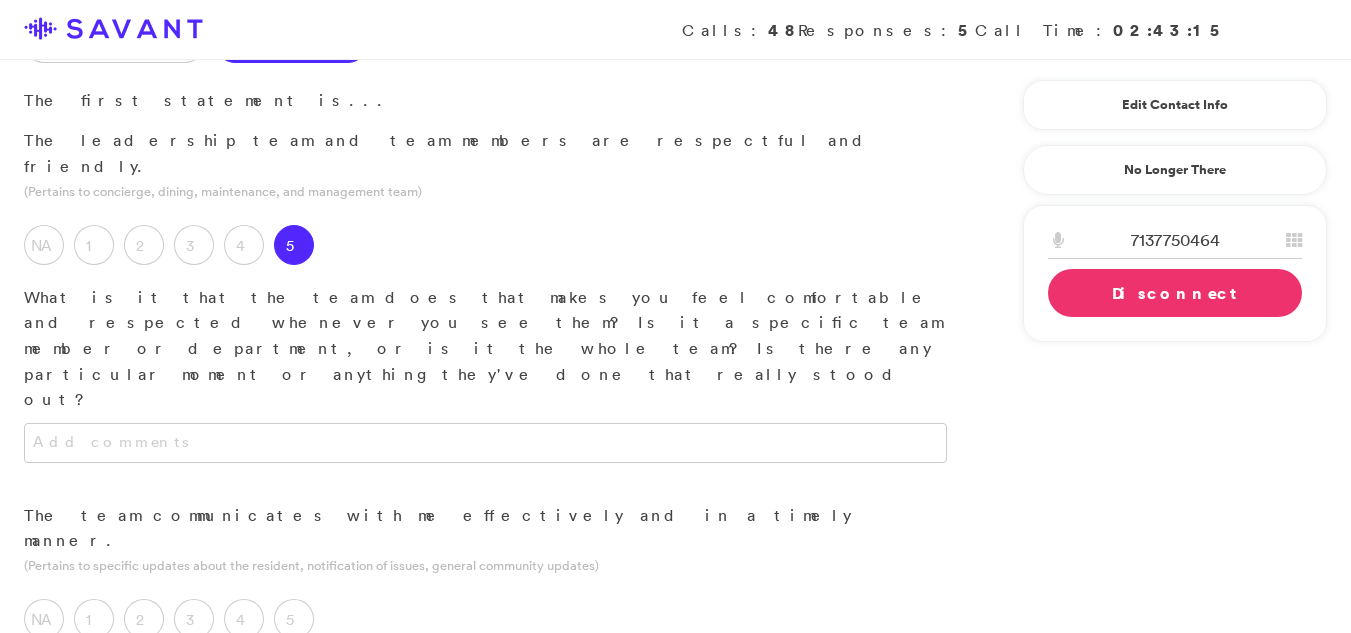 scroll, scrollTop: 301, scrollLeft: 0, axis: vertical 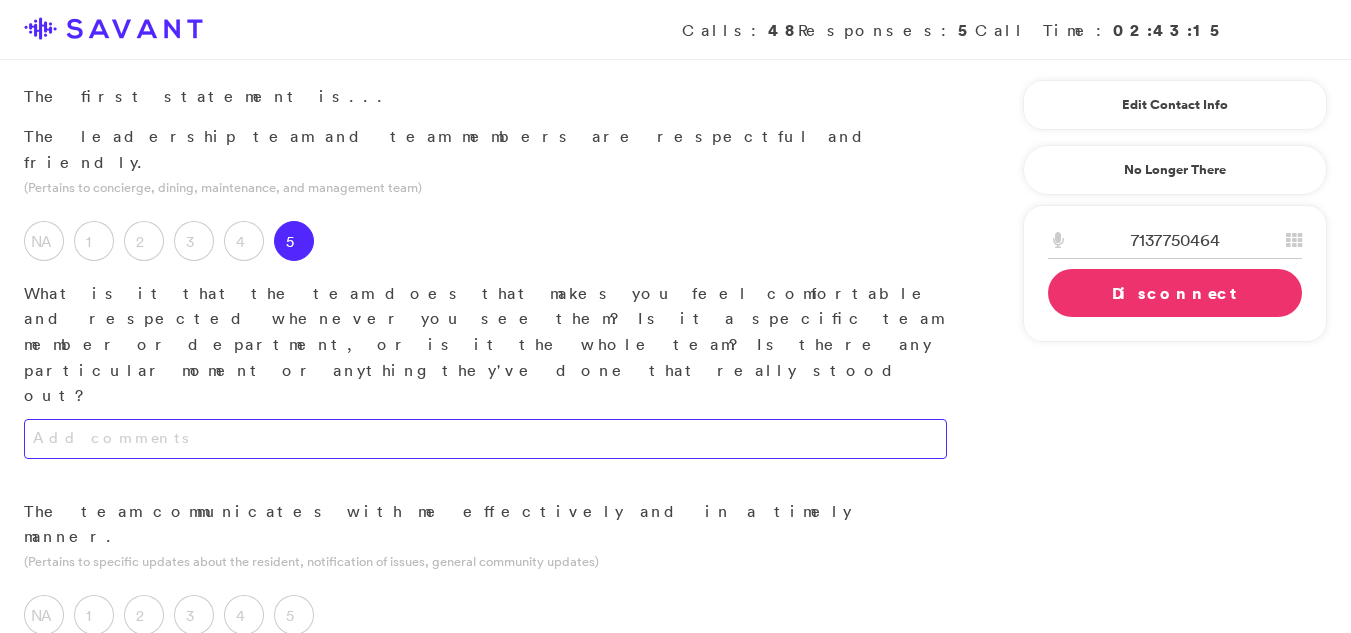 click at bounding box center [485, 439] 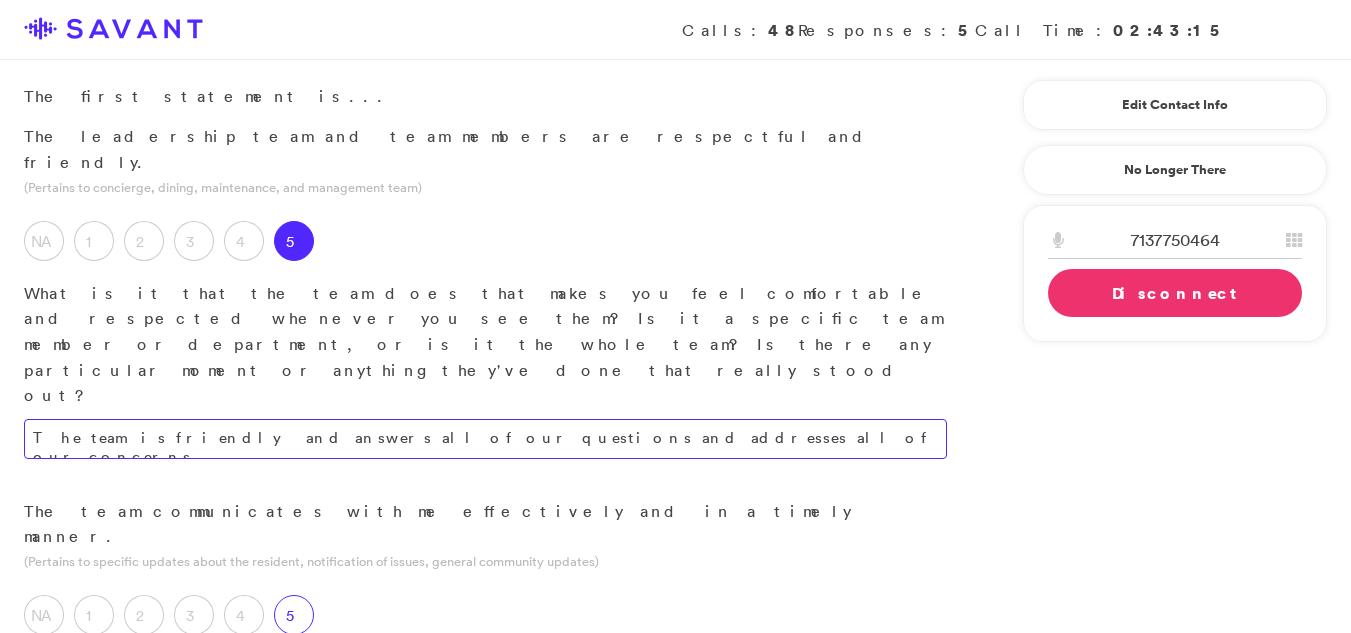 type on "The team is friendly and answers all of our questions and addresses all of our concerns." 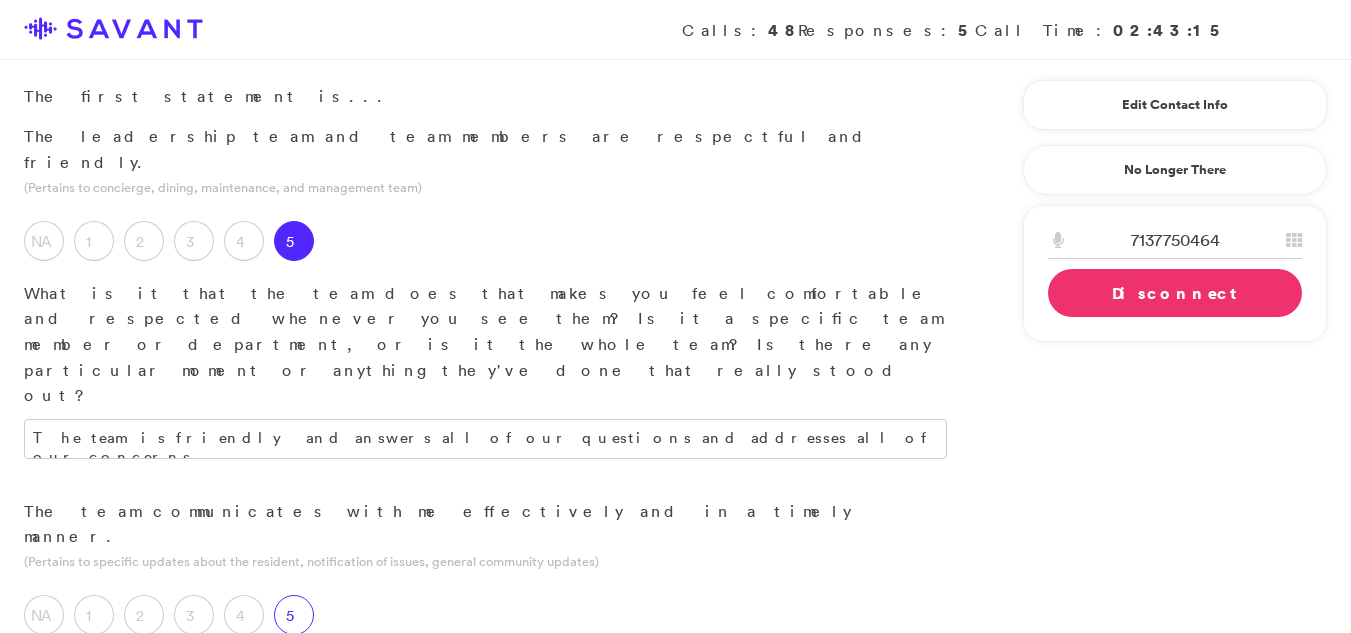 click on "5" at bounding box center (294, 615) 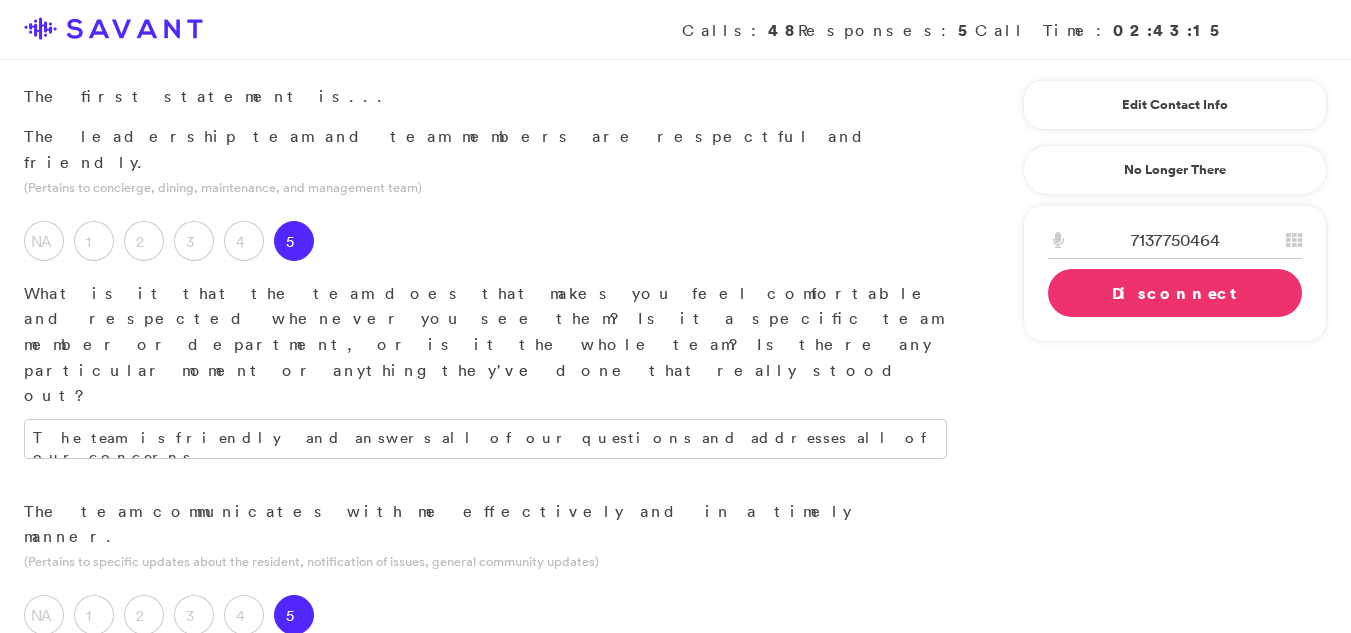 click at bounding box center [485, 736] 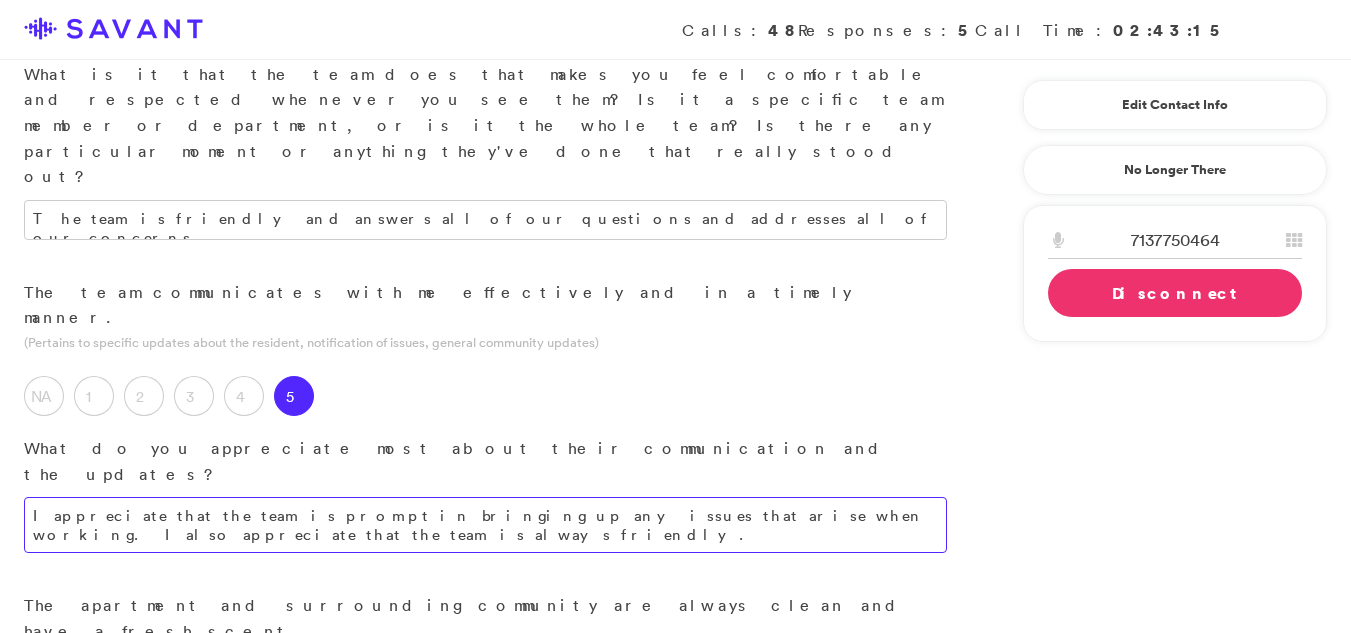 scroll, scrollTop: 569, scrollLeft: 0, axis: vertical 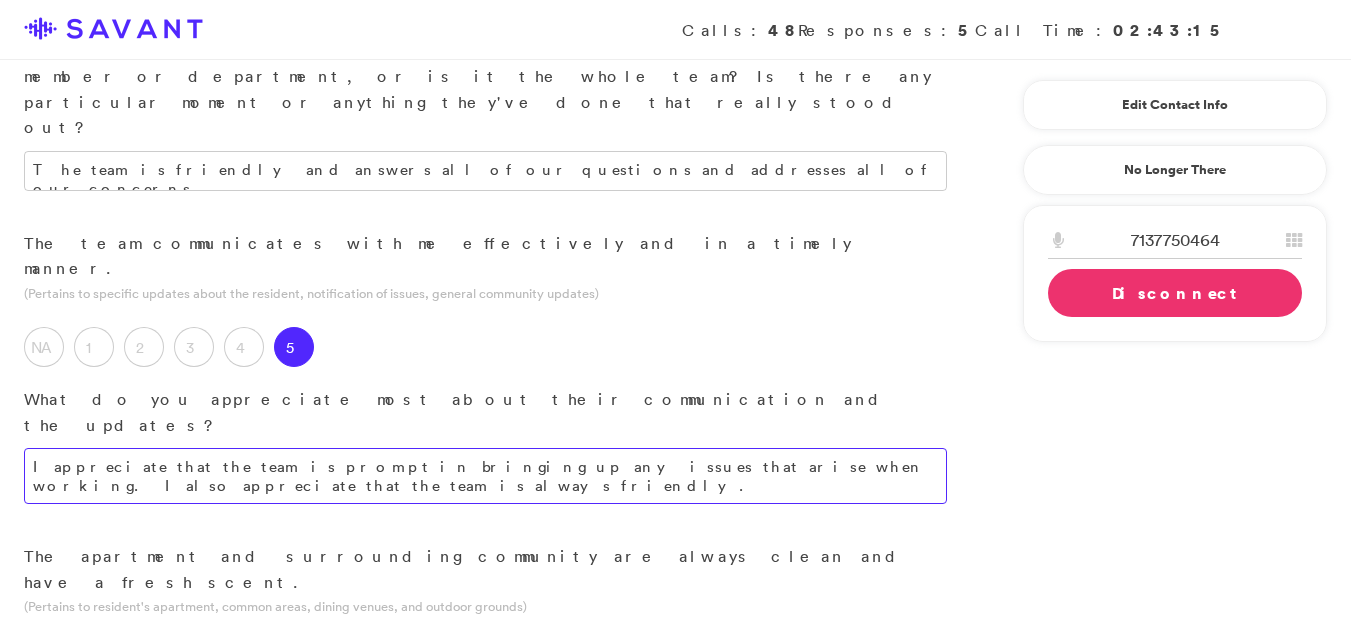 type on "I appreciate that the team is prompt in bringing up any issues that arise when working. I also appreciate that the team is always friendly." 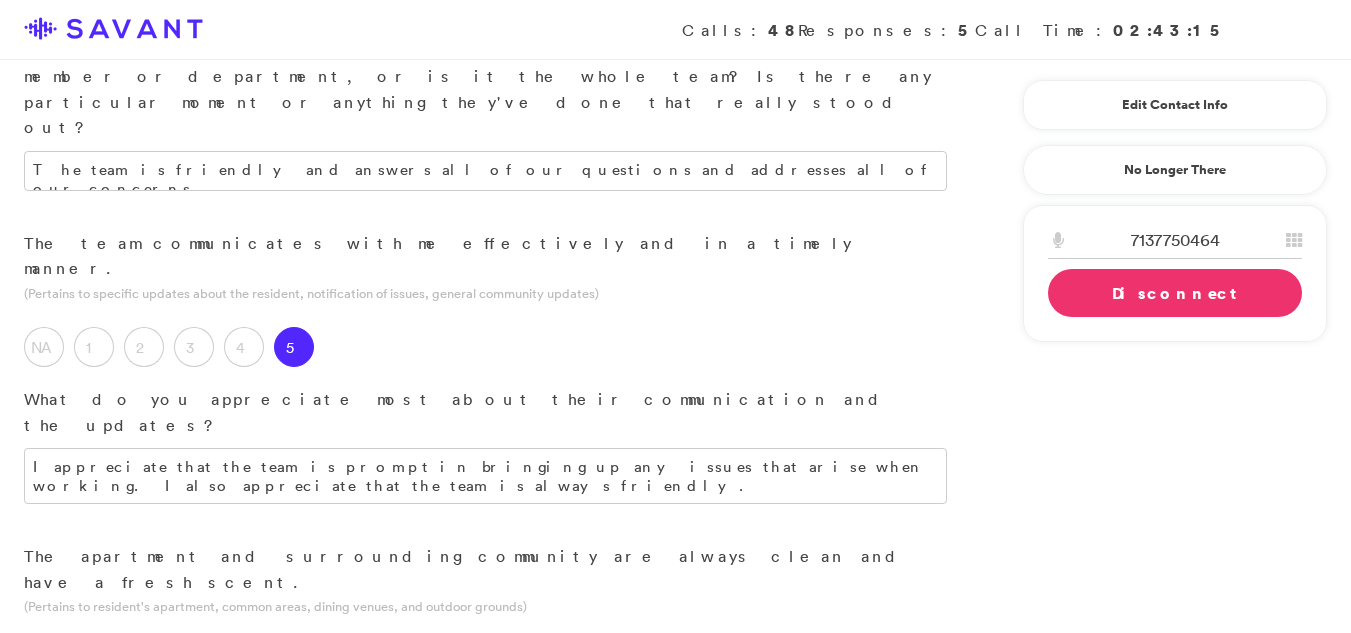 click on "5" at bounding box center [294, 661] 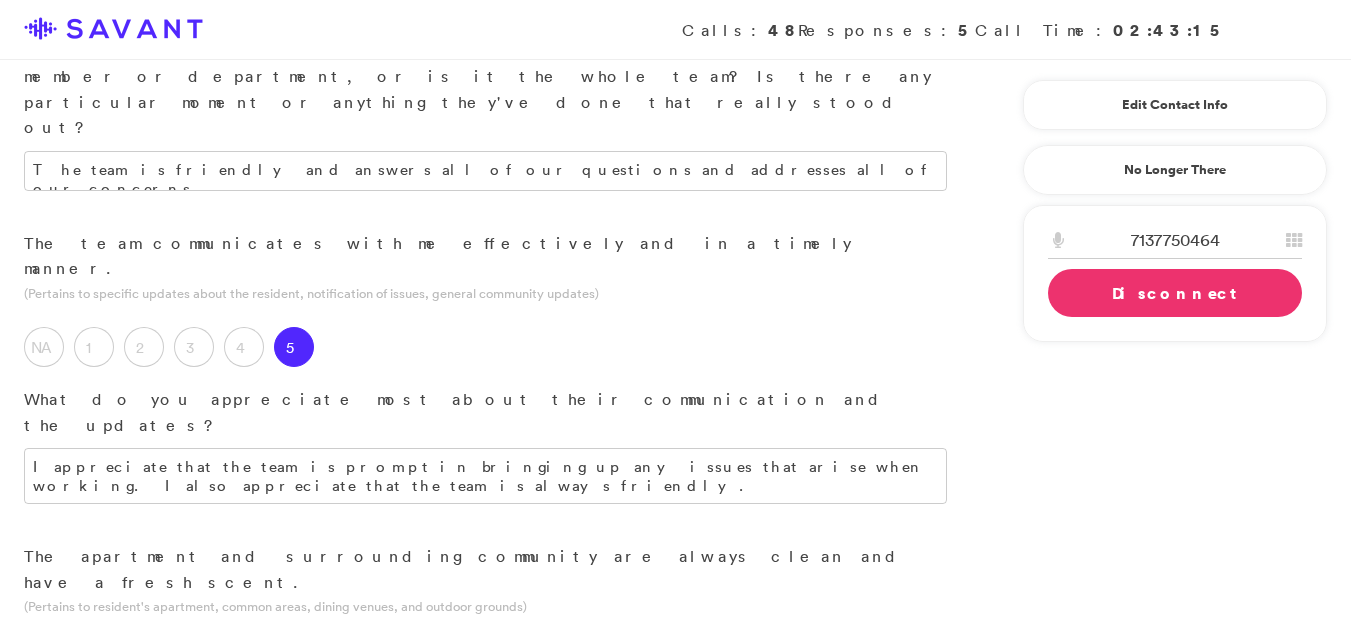 click at bounding box center [485, 782] 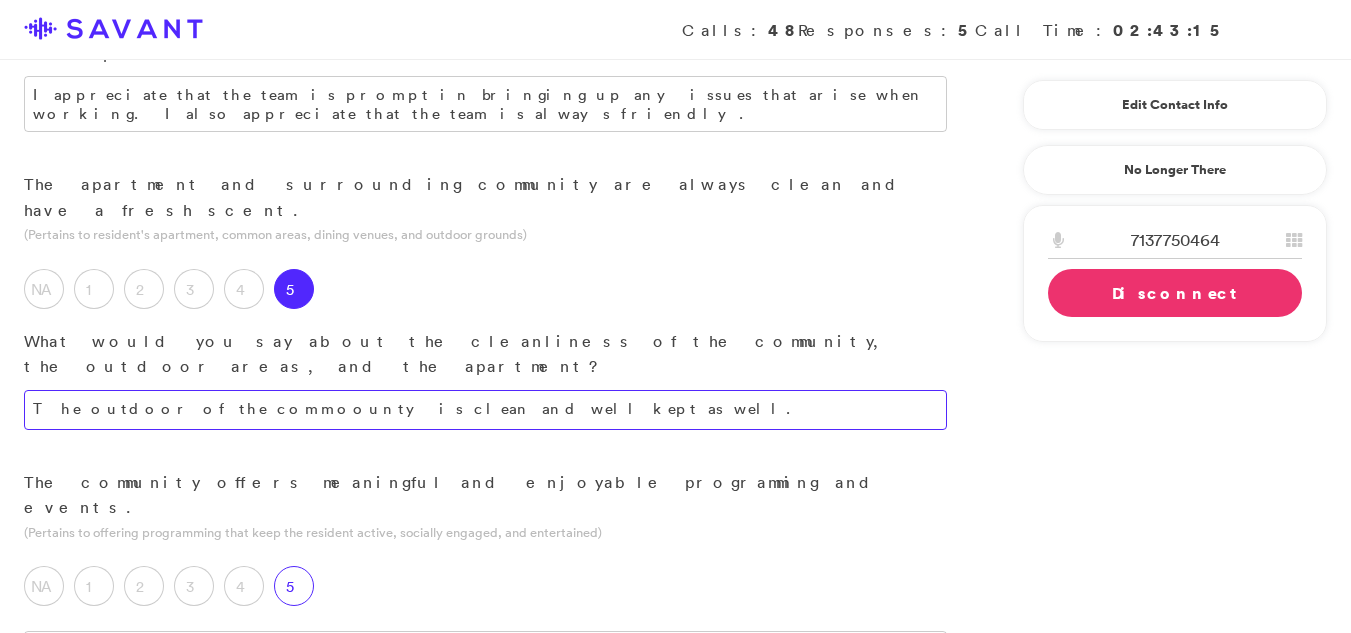 type on "The outdoor of the commoounty is clean and well kept as well." 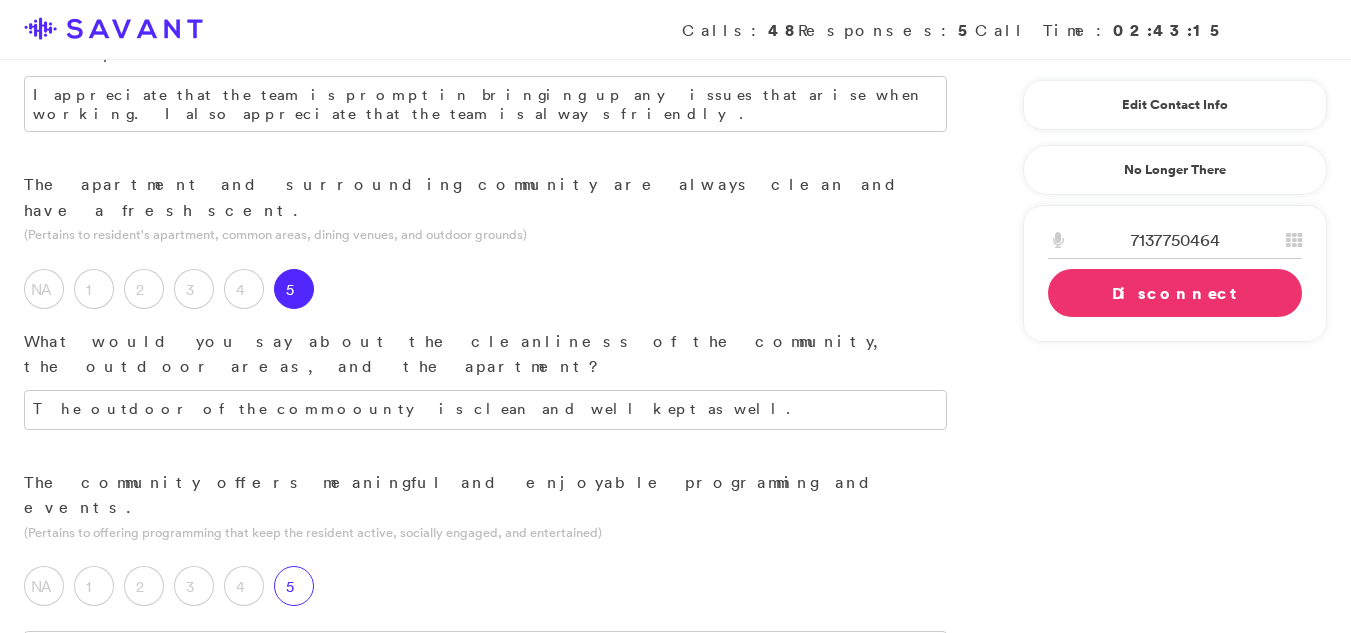 click on "5" at bounding box center (294, 586) 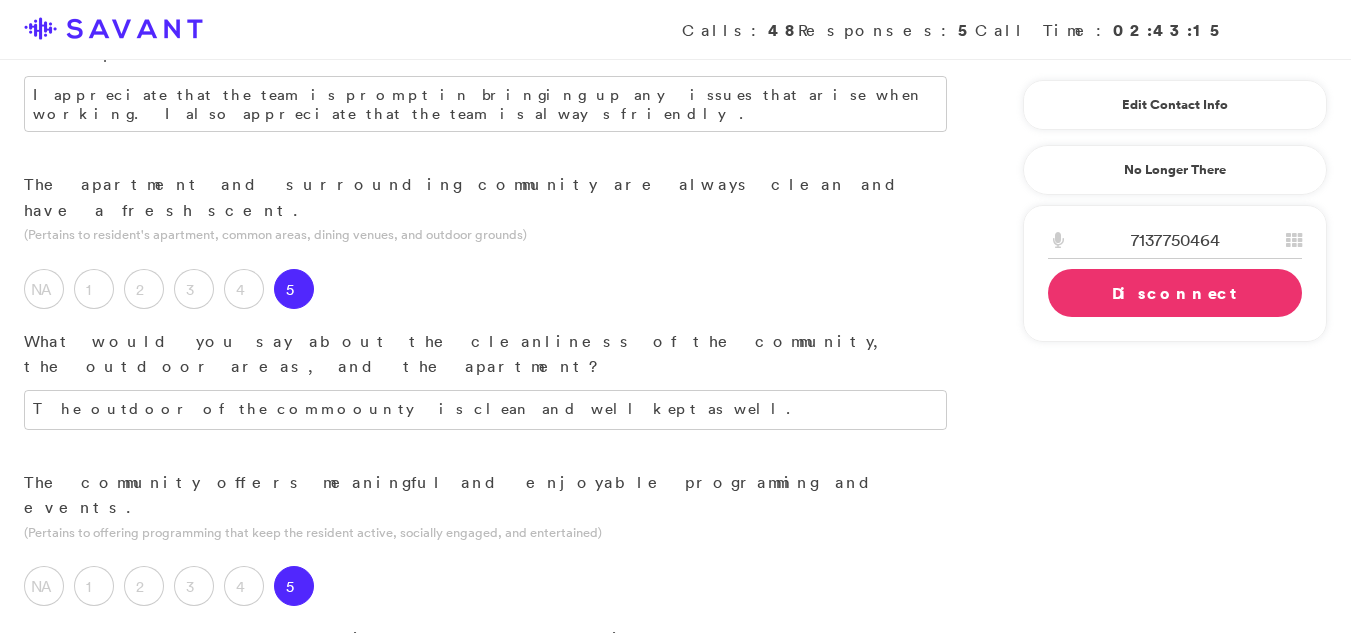 click at bounding box center [485, 784] 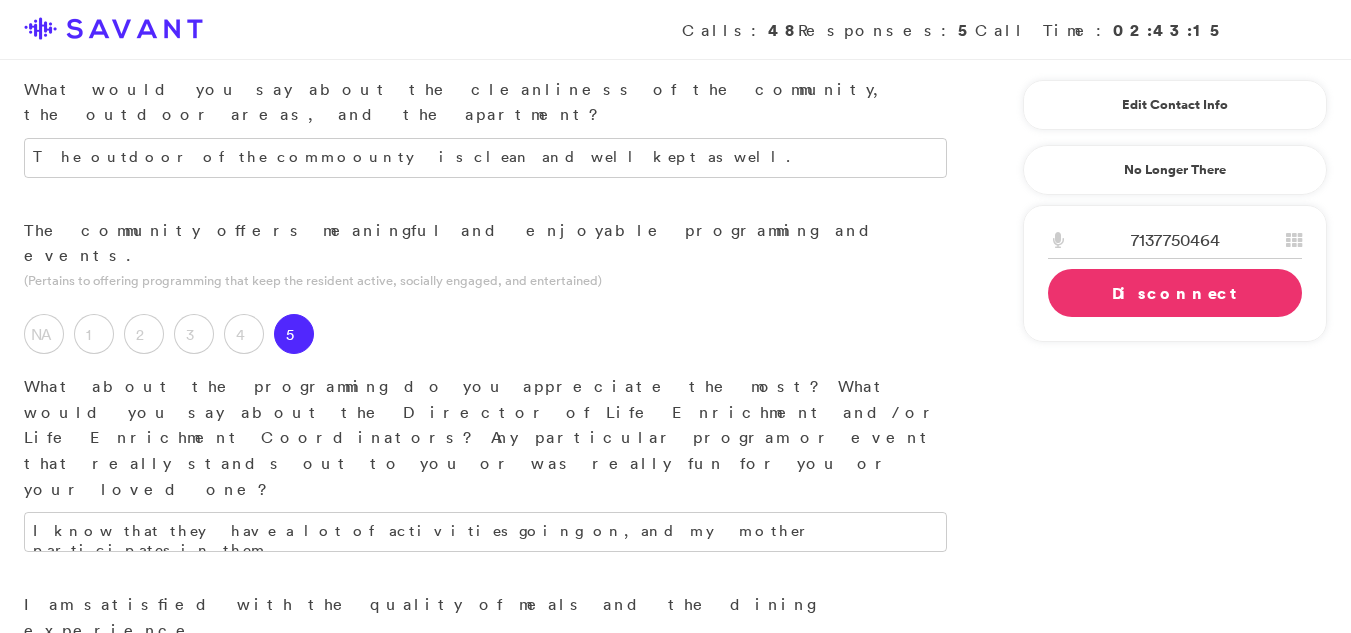 scroll, scrollTop: 1198, scrollLeft: 0, axis: vertical 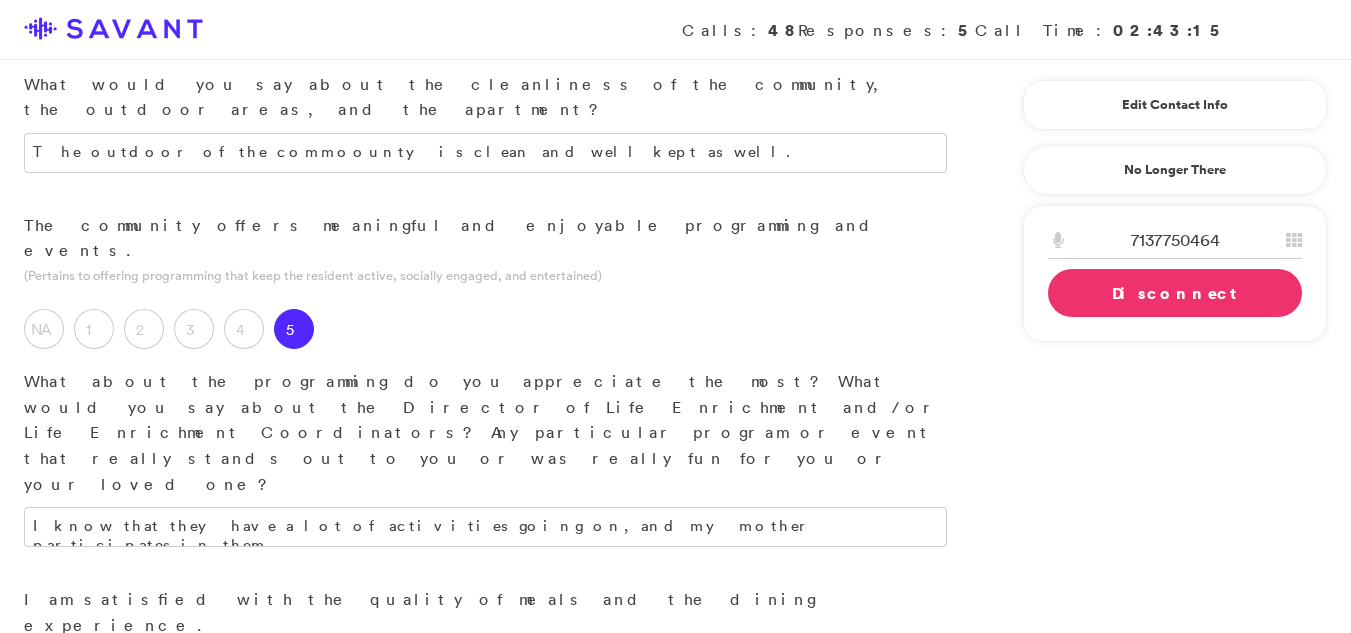 click at bounding box center [485, 876] 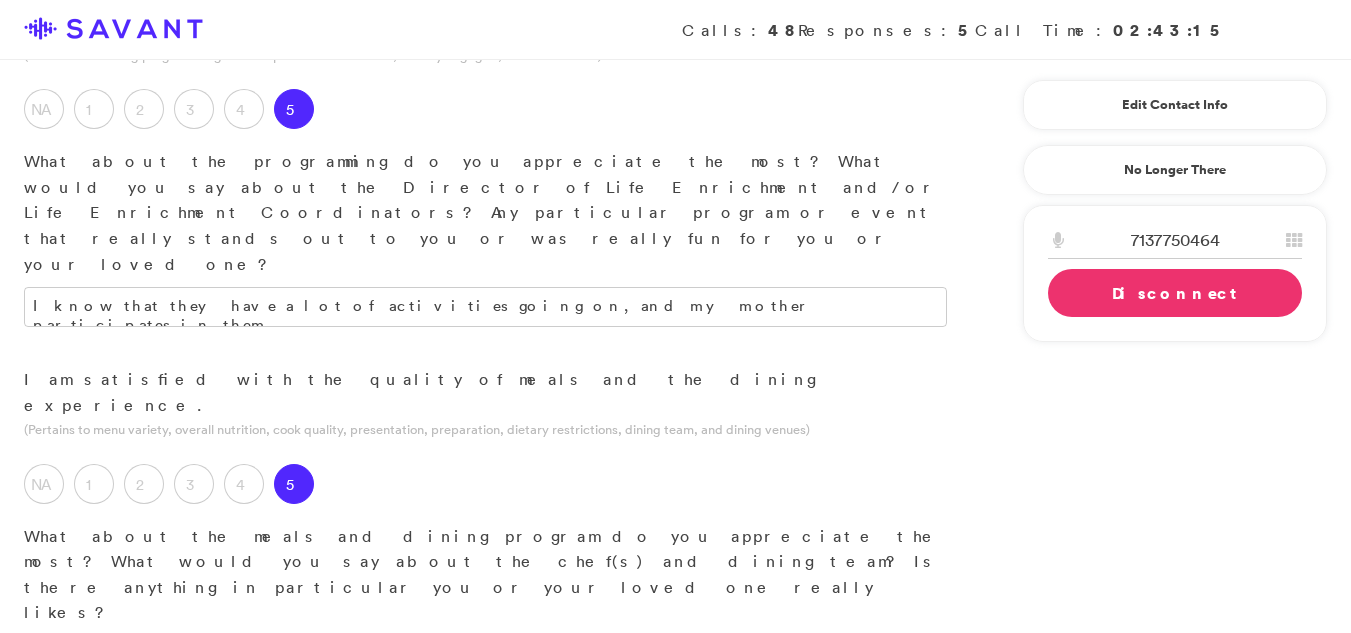 scroll, scrollTop: 1442, scrollLeft: 0, axis: vertical 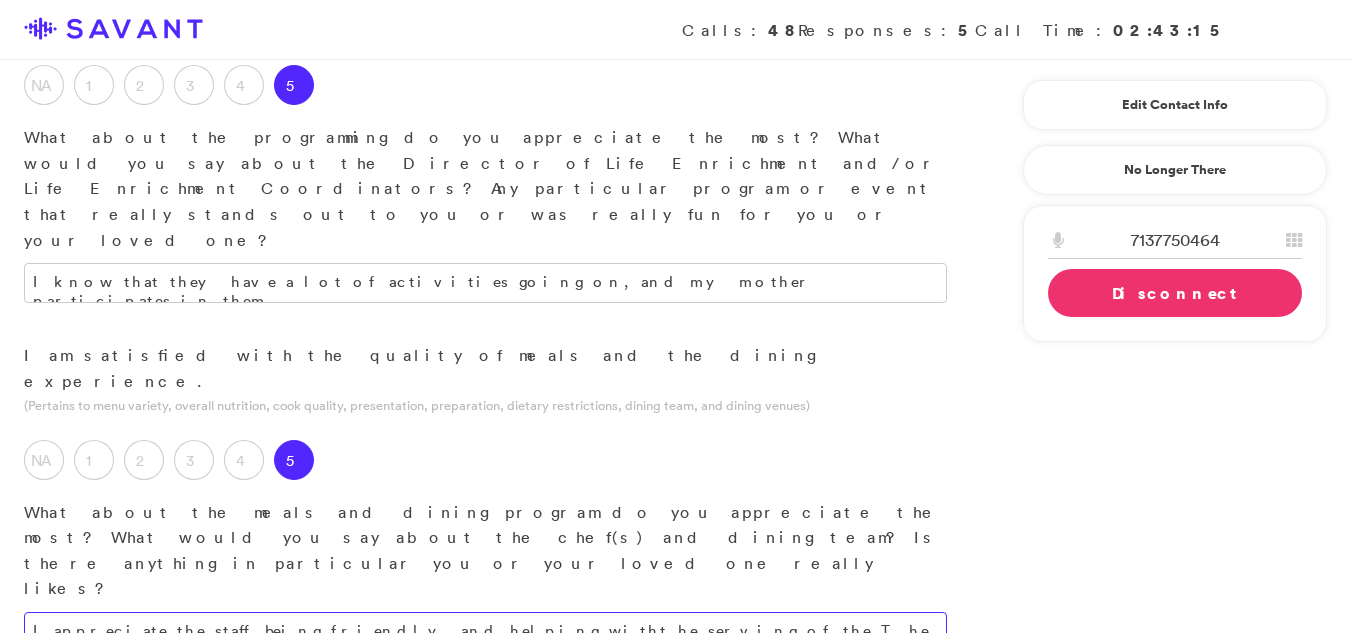 type on "I appreciate the staff being friendly and helping witht he serving of the The meals and dining program is amazing. I have plenty of food, and the dining team is very considerate. They make sure I have what I want, even when I can't tell them." 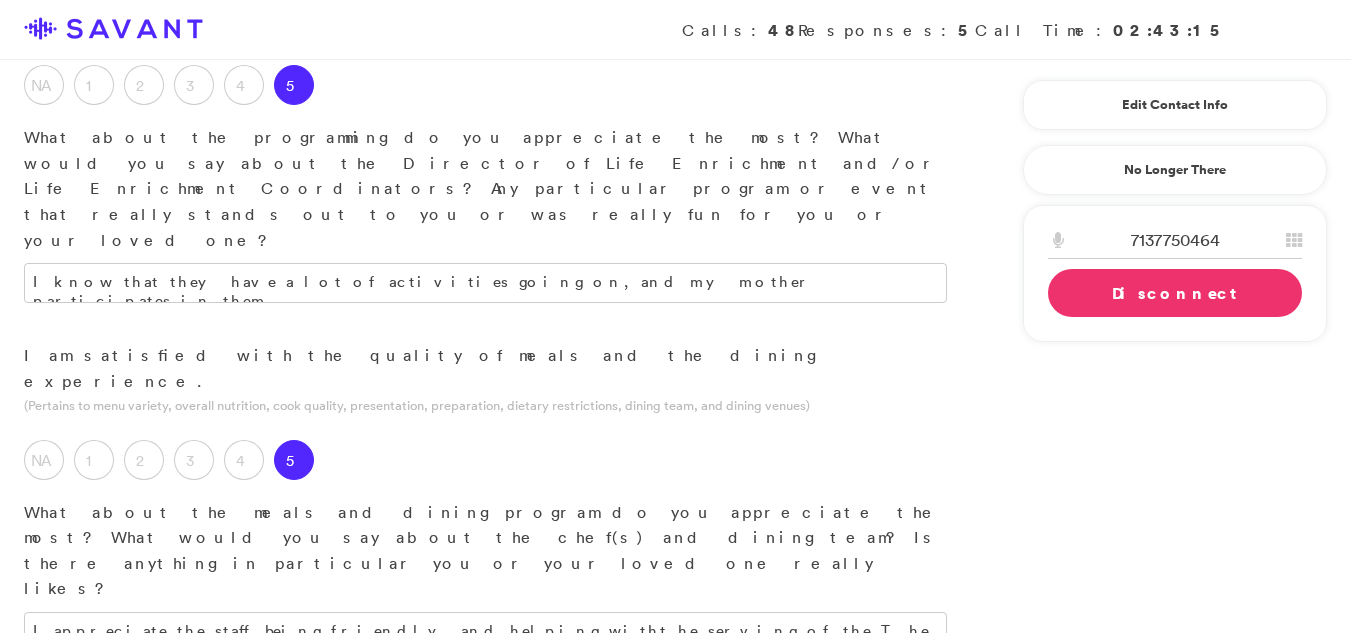 click on "5" at bounding box center [294, 863] 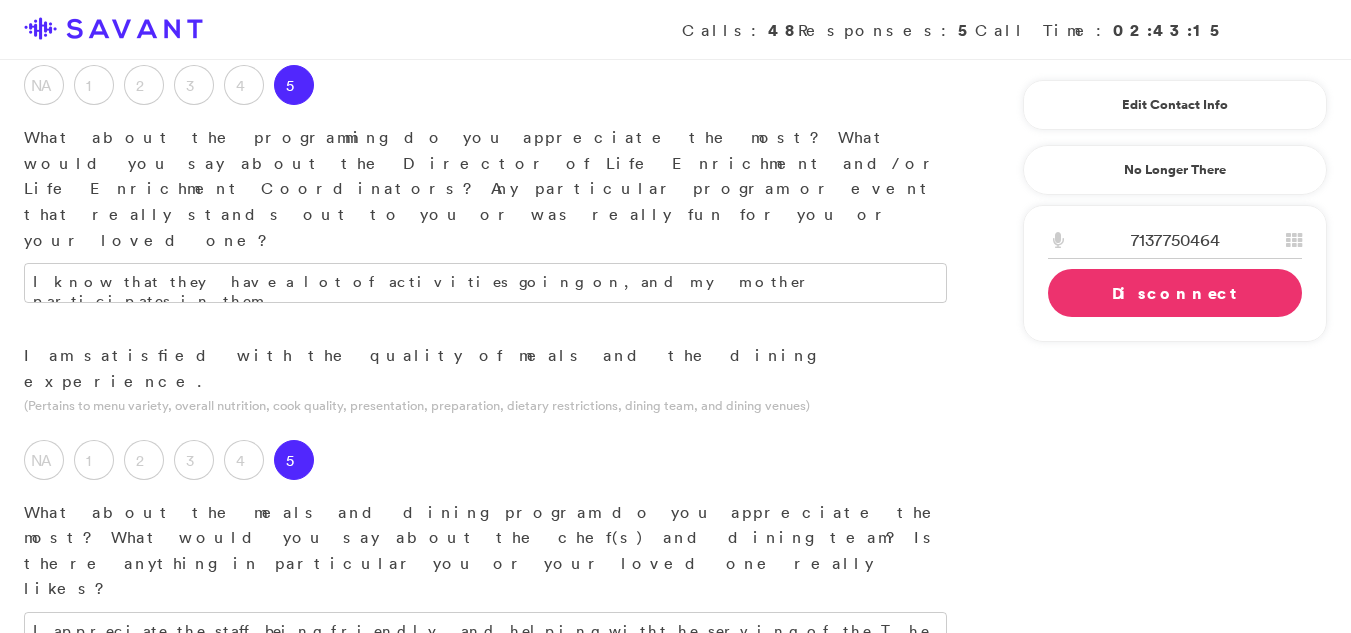 click at bounding box center [485, 1035] 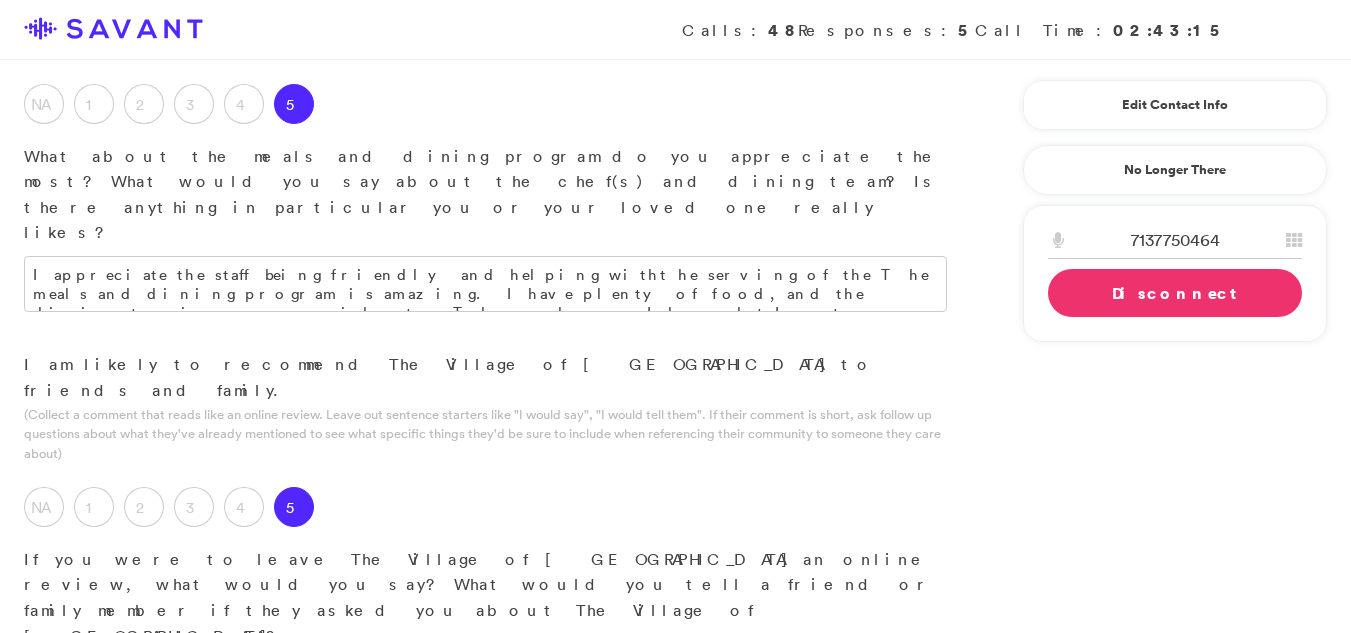 scroll, scrollTop: 1846, scrollLeft: 0, axis: vertical 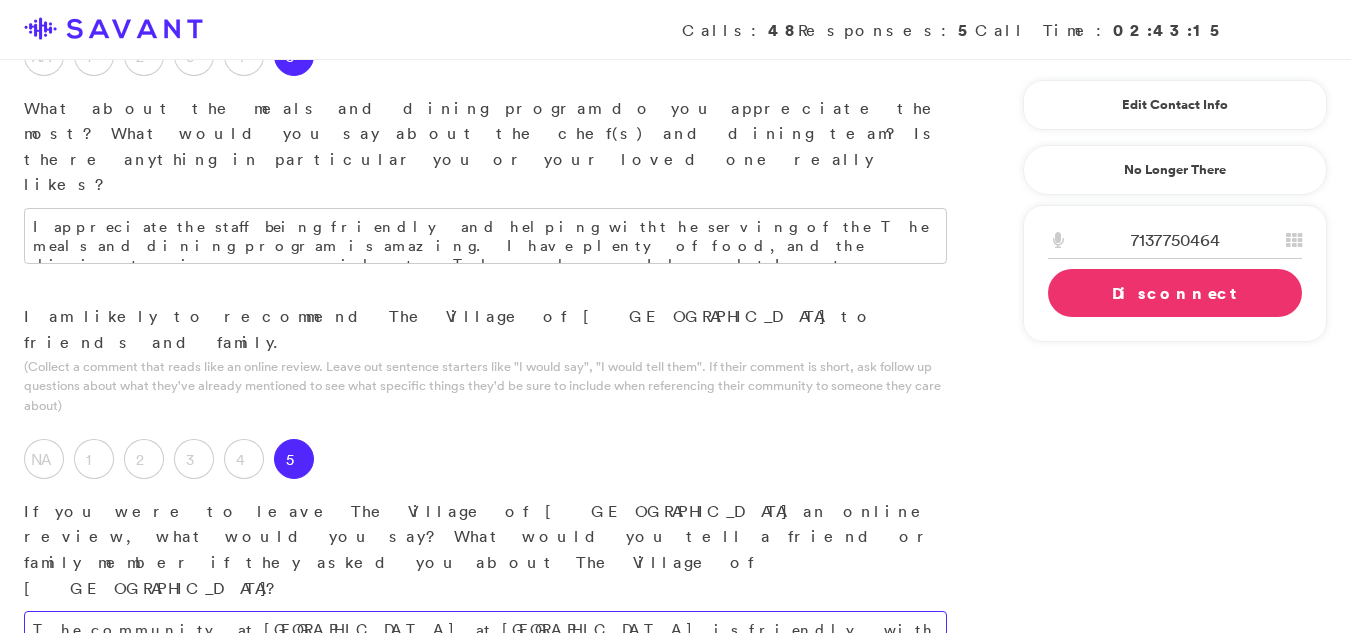 type on "The community at [GEOGRAPHIC_DATA] at [GEOGRAPHIC_DATA] is friendly, with kind staff and residents. It's in a lovely building in a nice area. It's definitely a place I’d feel comfortable recommending my mother for." 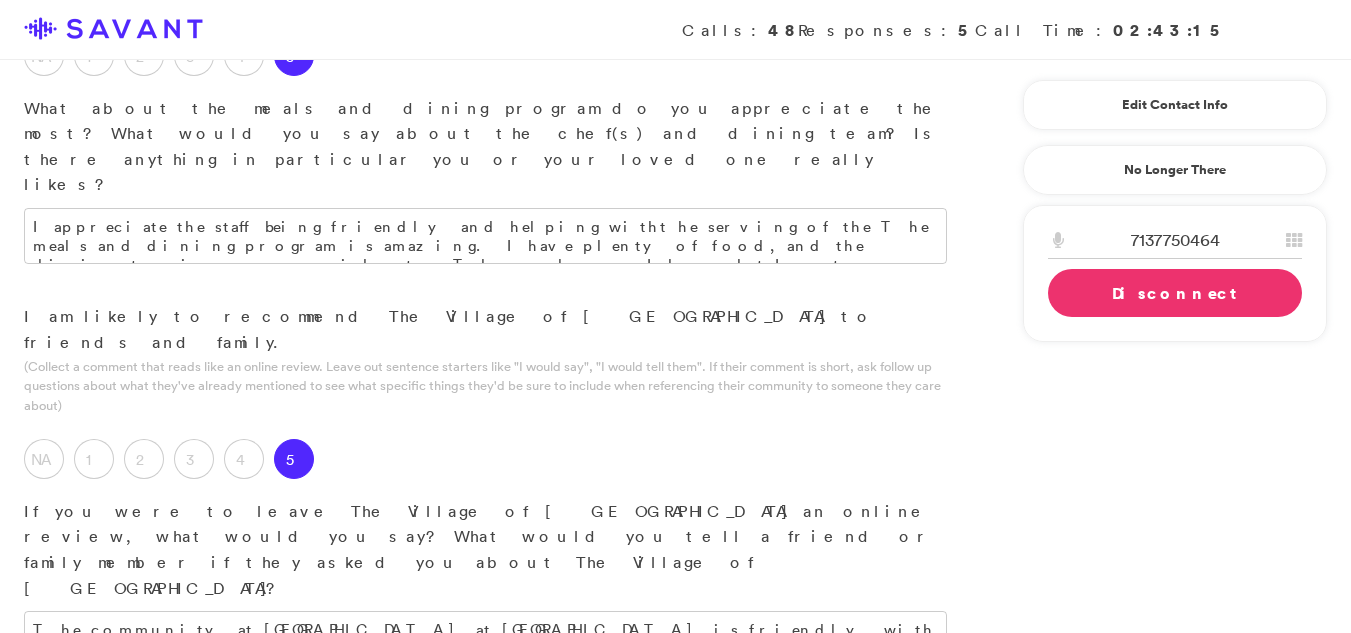 click at bounding box center [485, 806] 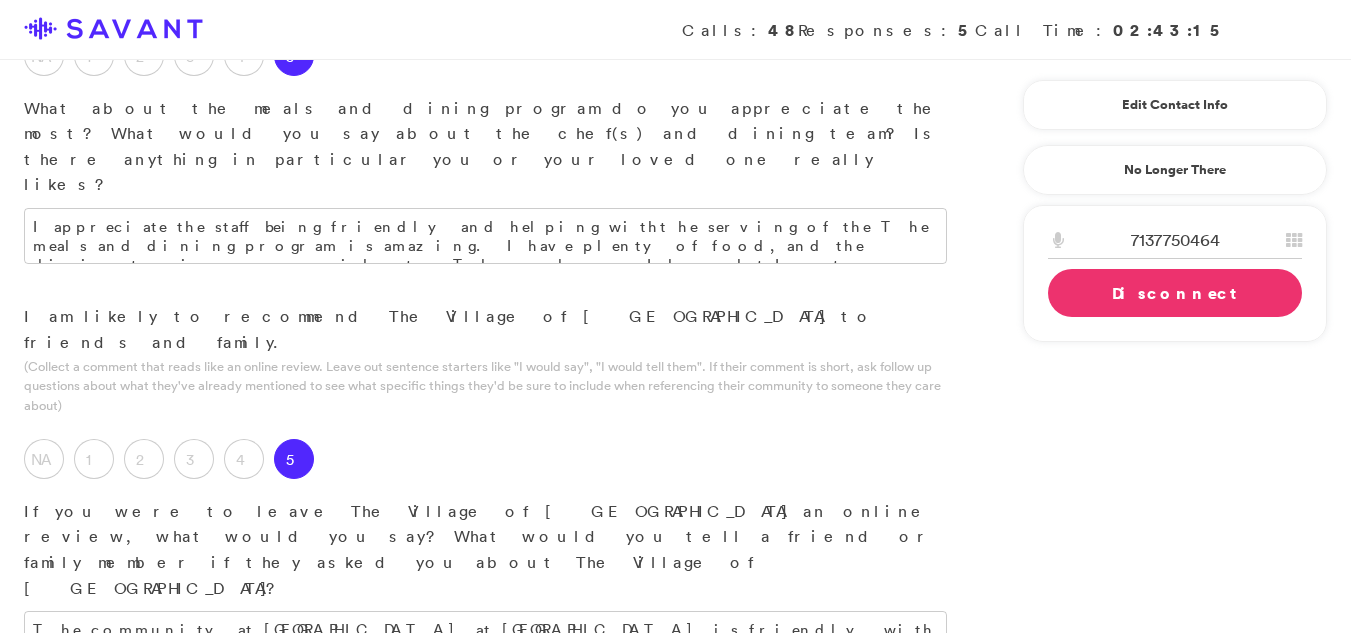 click on "I like the community and the people and the front desk staff and the dinning room staff is great. I like how responsive how the mantience staff has been responsive.  The community itslef is awsome and beautiful." at bounding box center (485, 814) 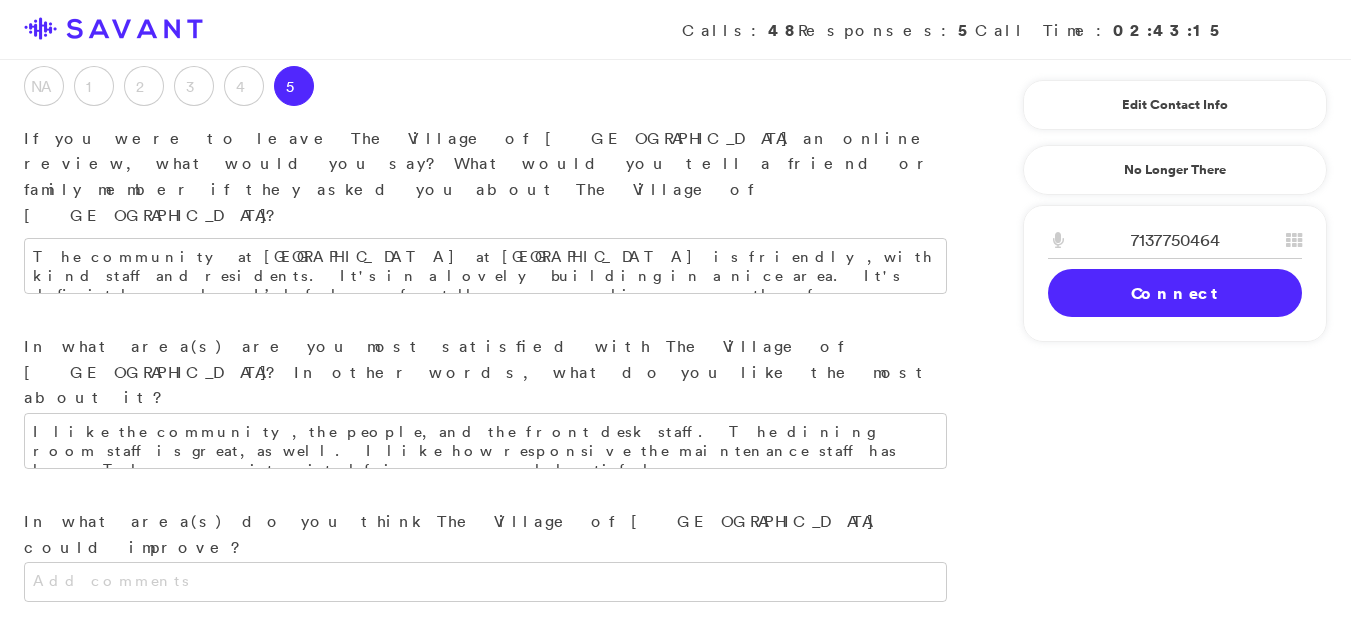 scroll, scrollTop: 2255, scrollLeft: 0, axis: vertical 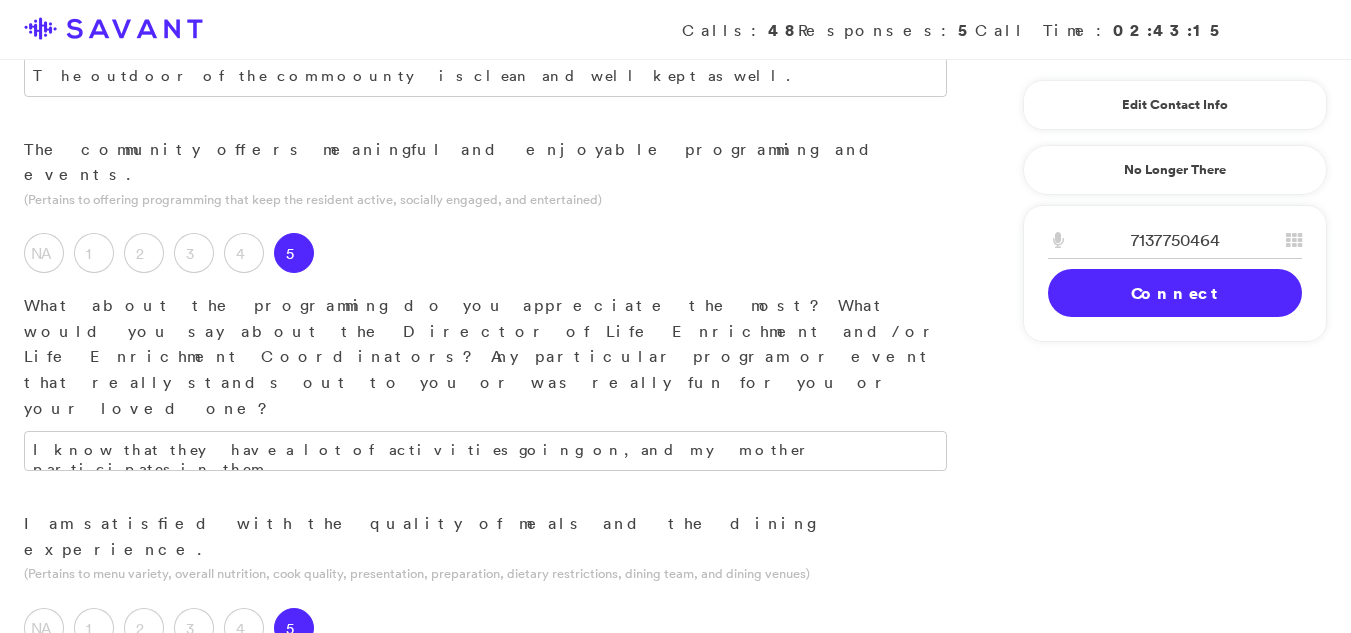type on "I appreciate how friendly the staff is. They help with serving the meals, and the dining program is incredible. I never run out of food, and the team is accommodating. They're great at figuring out what I need, even when I can't express it myself." 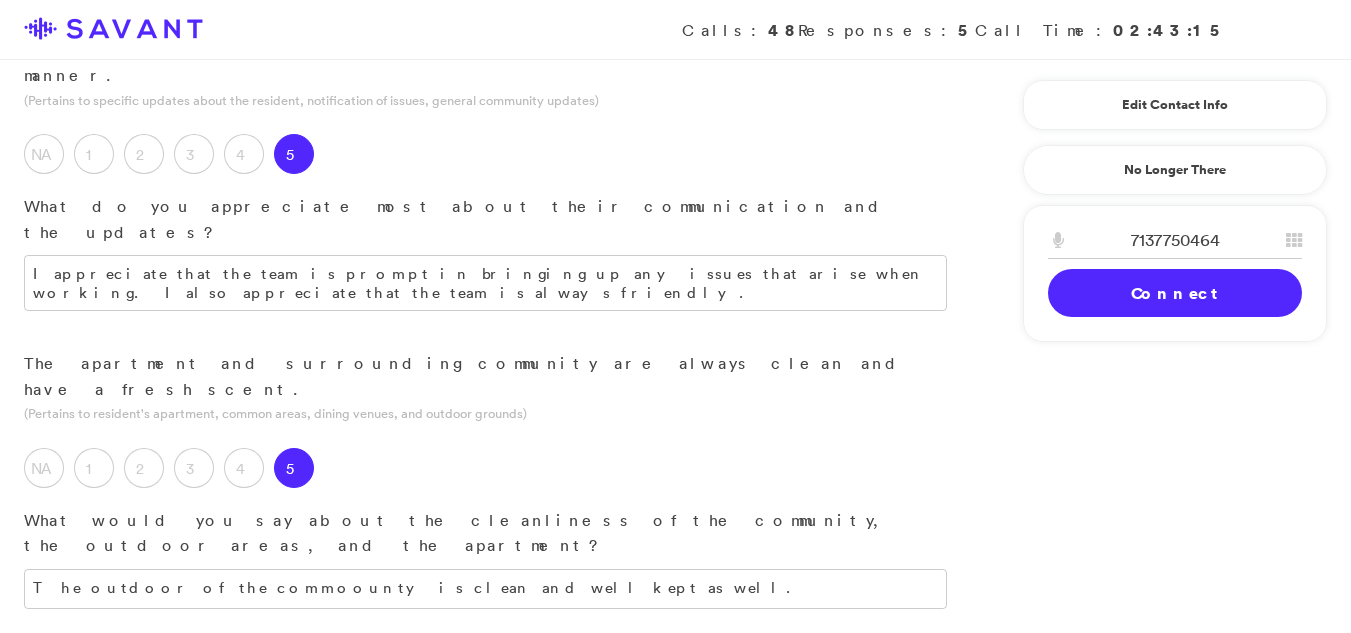 scroll, scrollTop: 688, scrollLeft: 0, axis: vertical 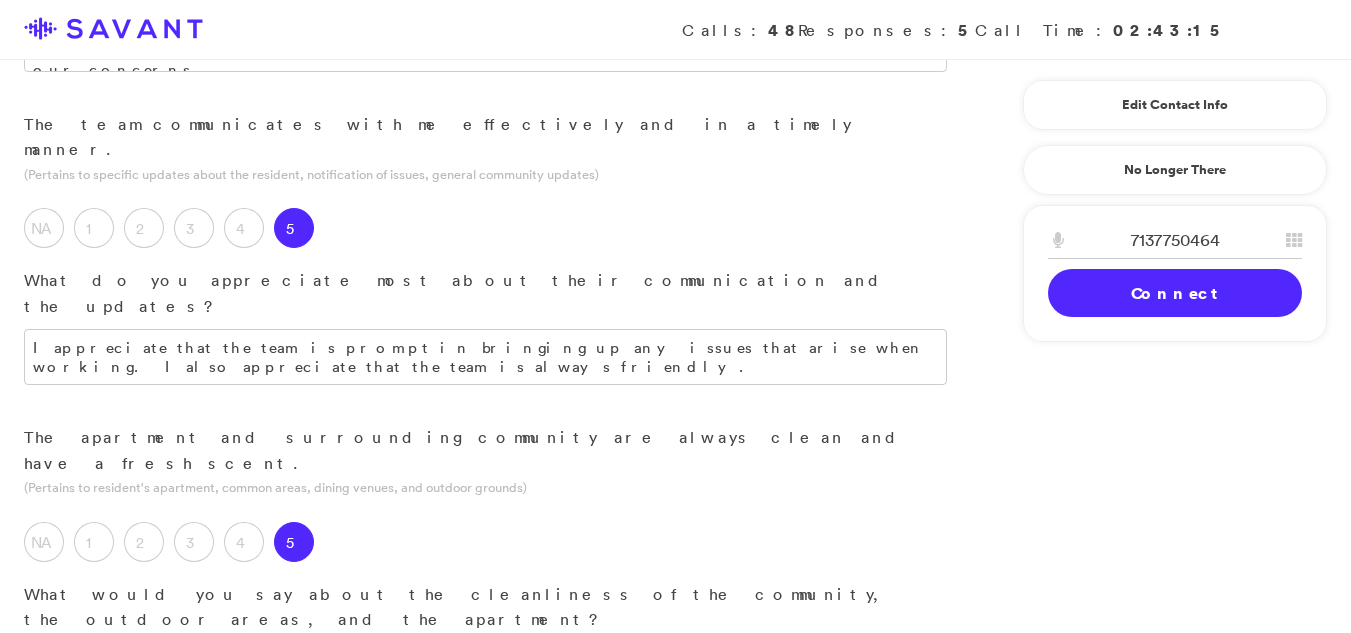 click on "The outdoor of the commoounty is clean and well kept as well." at bounding box center [485, 663] 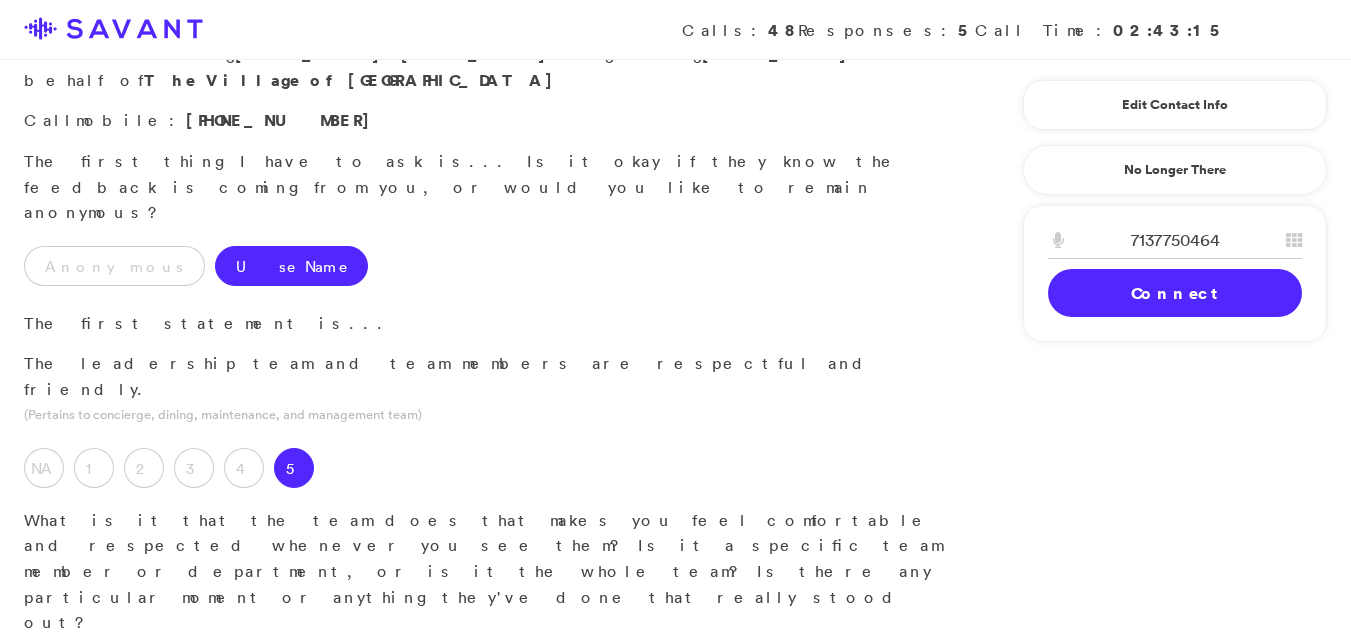 scroll, scrollTop: 0, scrollLeft: 0, axis: both 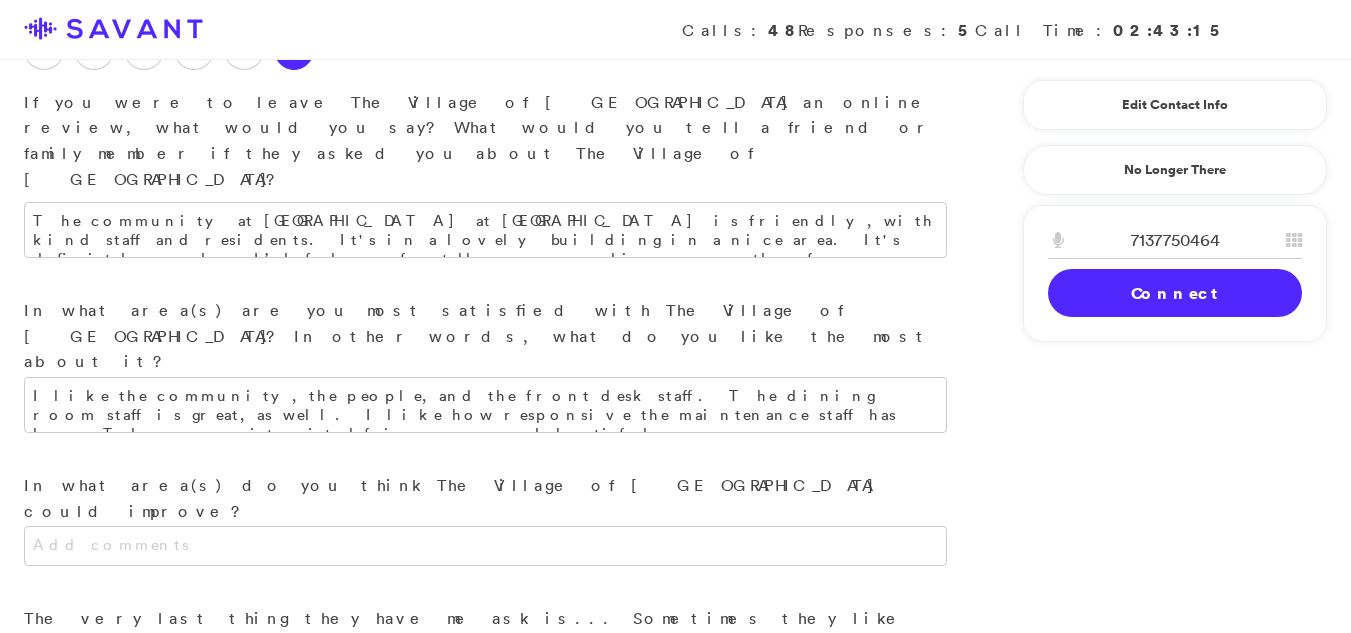 type on "The grounds of the community are also kept clean and maintained." 